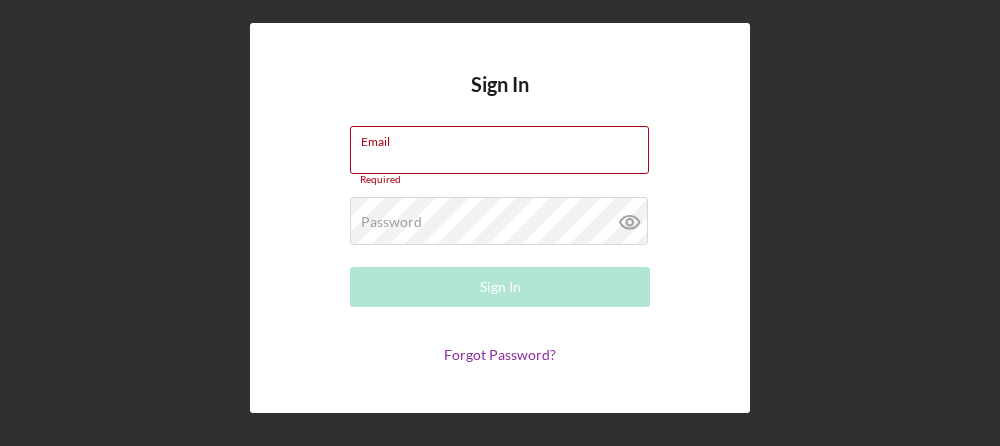 scroll, scrollTop: 0, scrollLeft: 0, axis: both 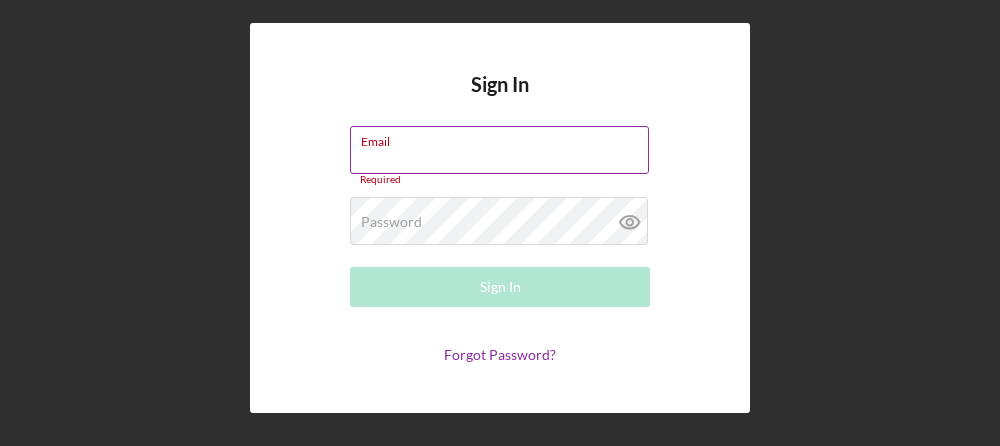 click on "Email Required" at bounding box center (500, 156) 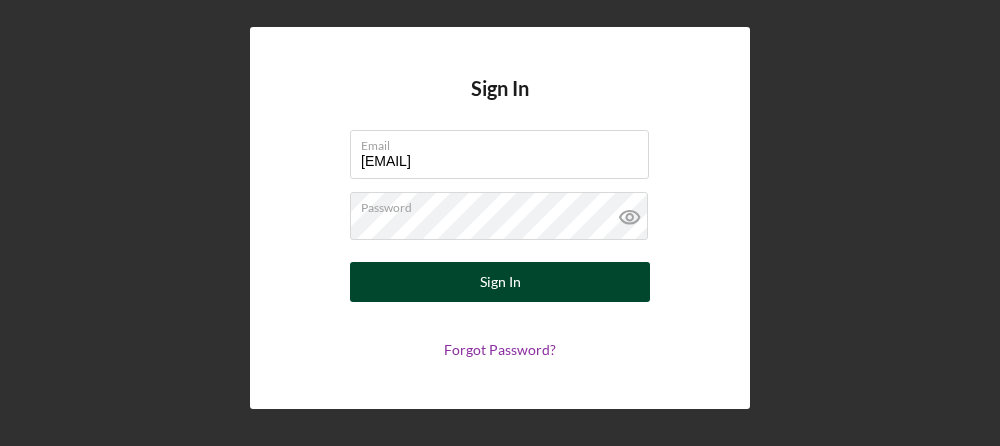 click on "Sign In" at bounding box center (500, 282) 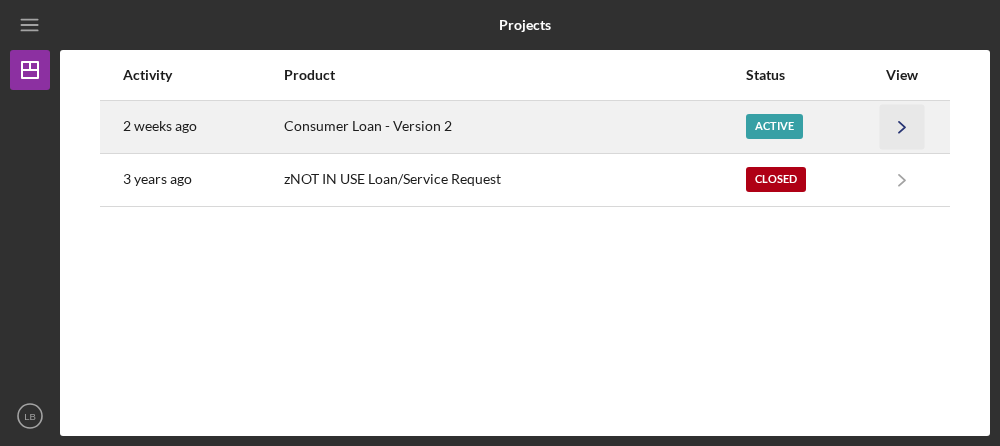click 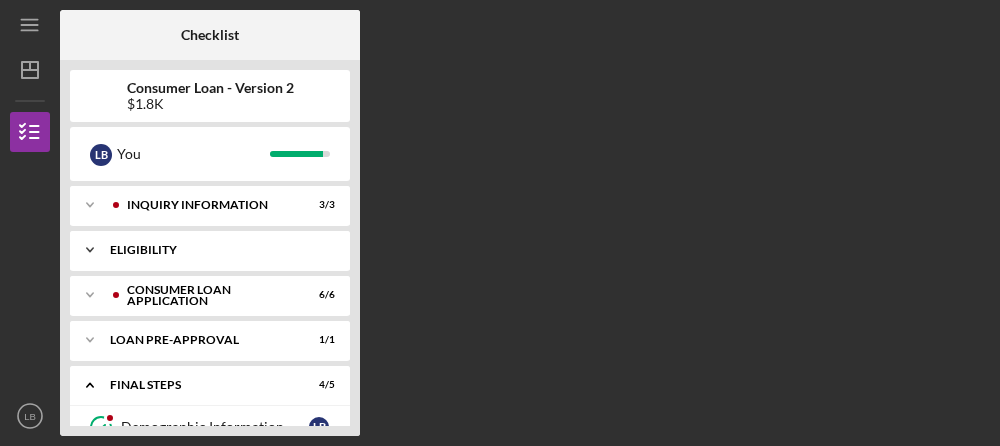 click on "Eligibility" at bounding box center [217, 250] 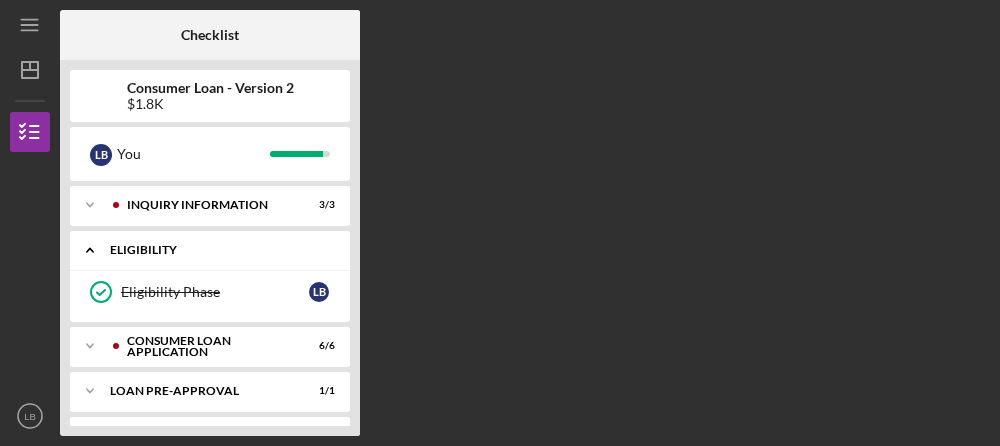 click on "Eligibility" at bounding box center (217, 250) 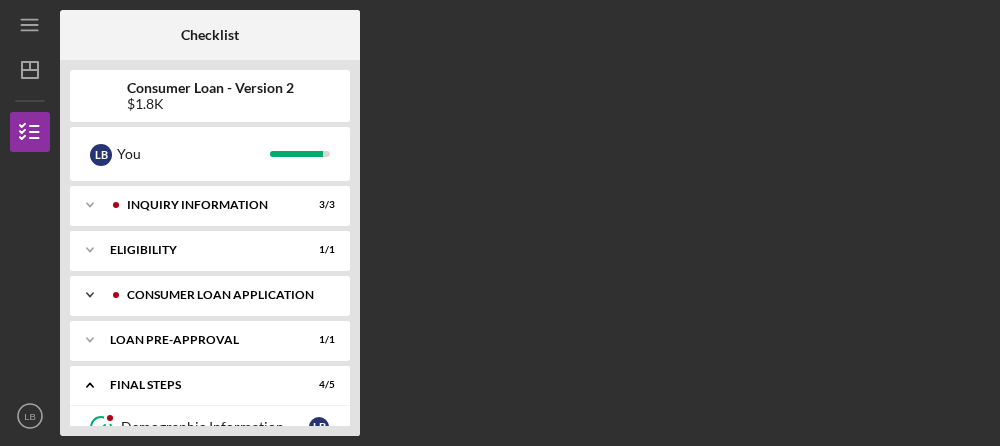 click on "Consumer Loan Application" at bounding box center (226, 295) 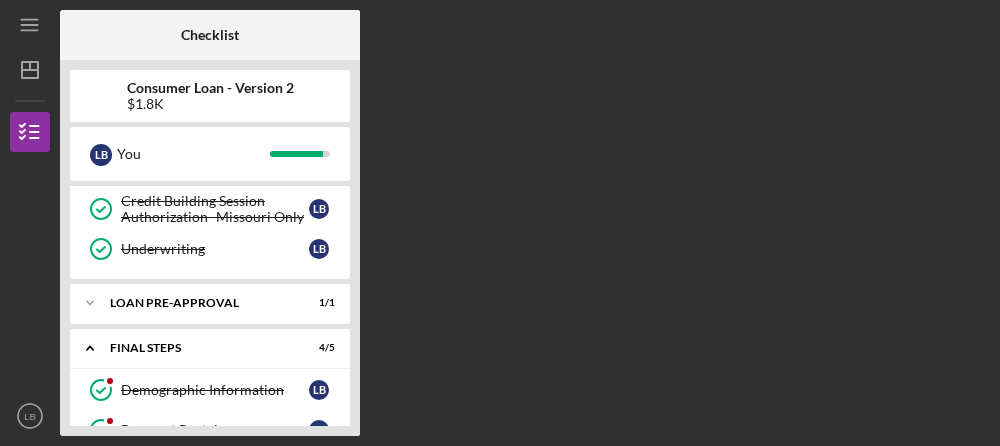 scroll, scrollTop: 288, scrollLeft: 0, axis: vertical 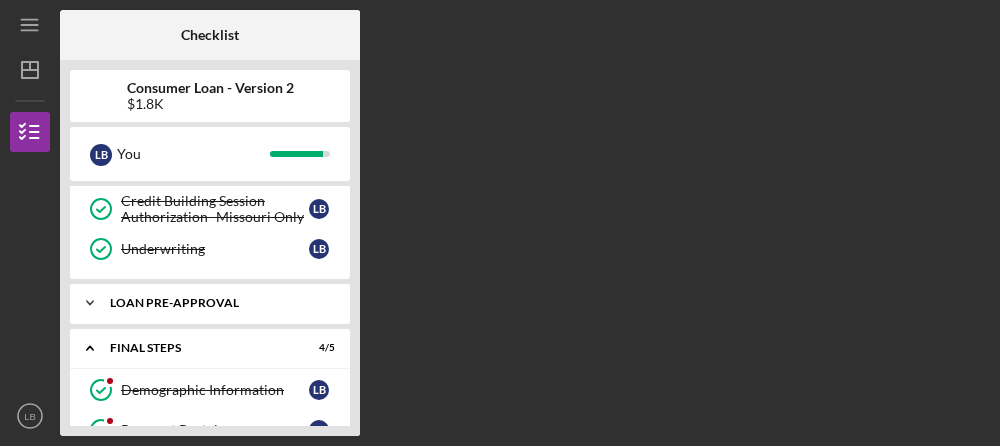 click on "Loan Pre-Approval" at bounding box center [217, 303] 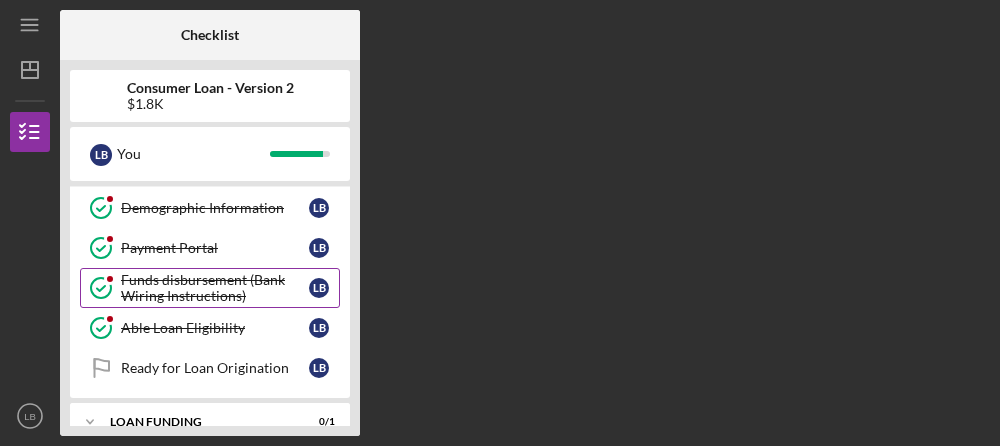 scroll, scrollTop: 537, scrollLeft: 0, axis: vertical 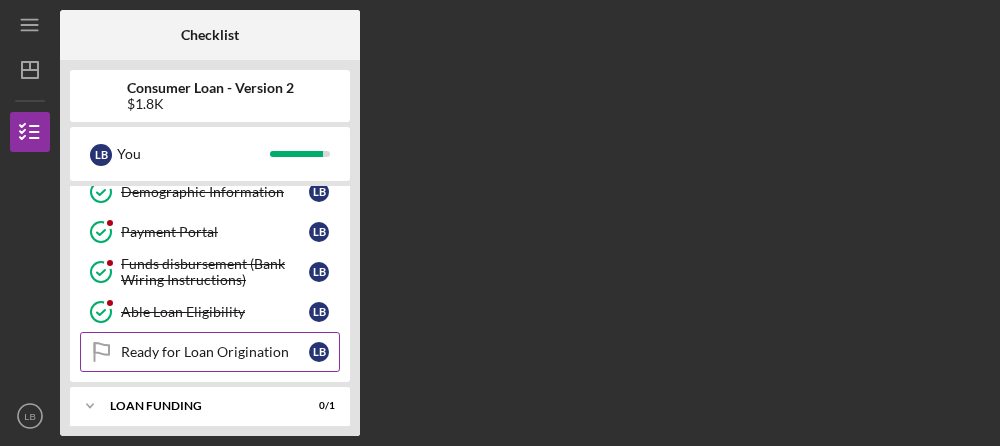 click on "Ready for Loan Origination" at bounding box center [215, 352] 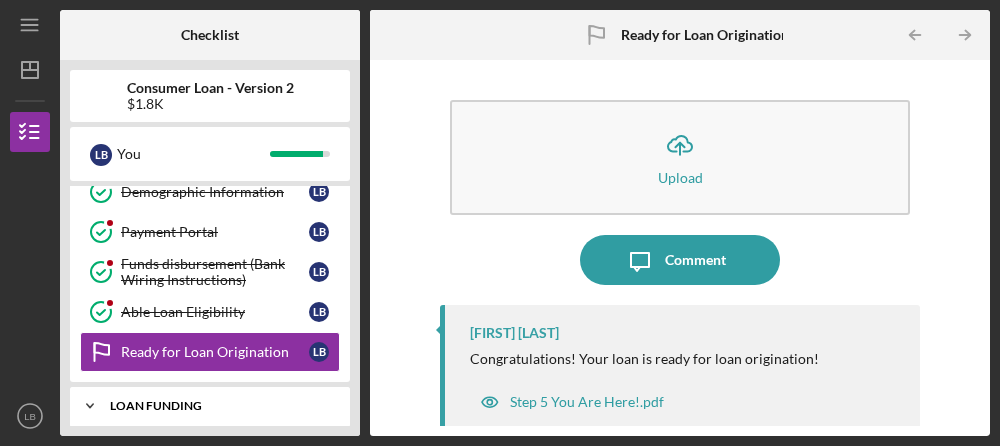 click on "Icon/Expander Loan Funding 0 / 1" at bounding box center (210, 406) 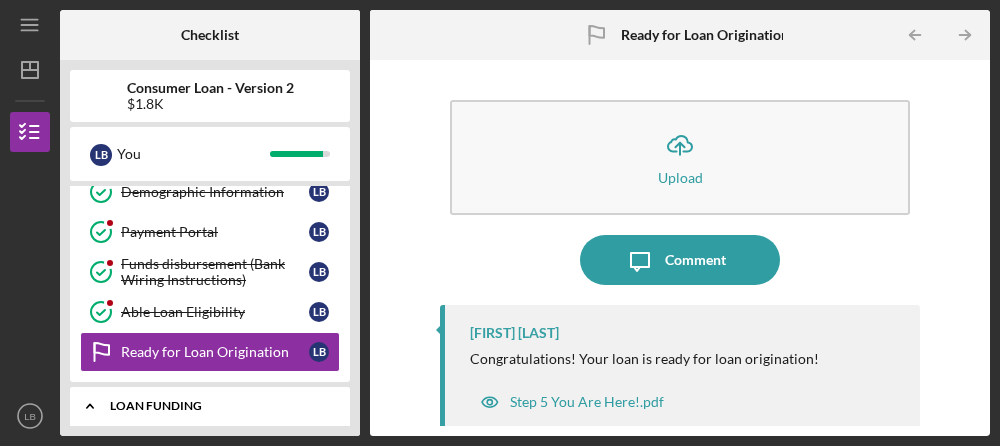 click on "Loan Funding" at bounding box center (217, 406) 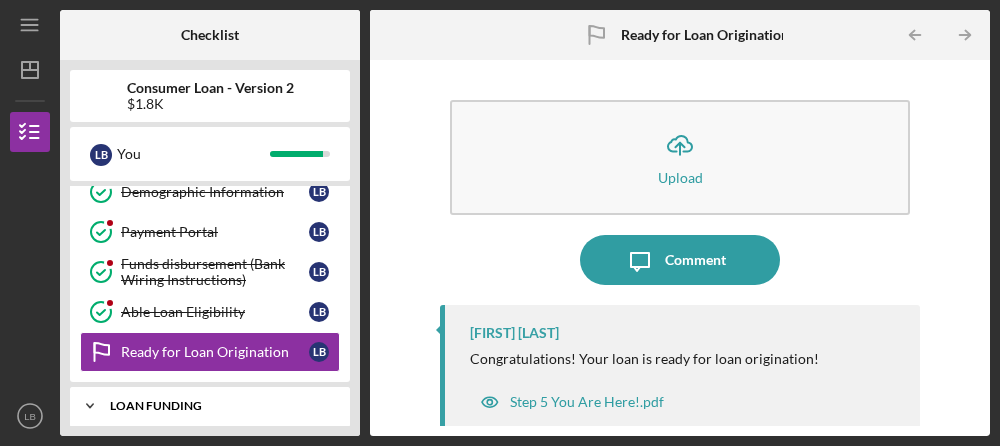 click on "Icon/Expander Loan Funding 0 / 1" at bounding box center (210, 406) 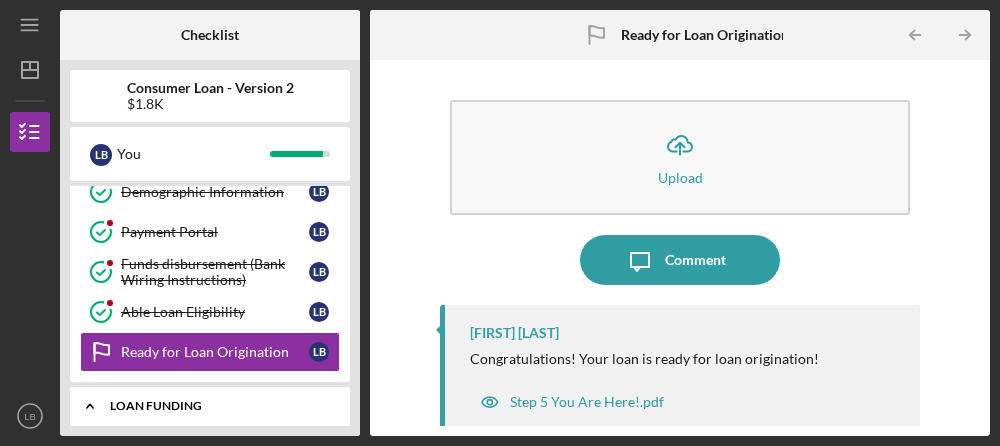 click on "Icon/Expander Loan Funding 0 / 1" at bounding box center [210, 406] 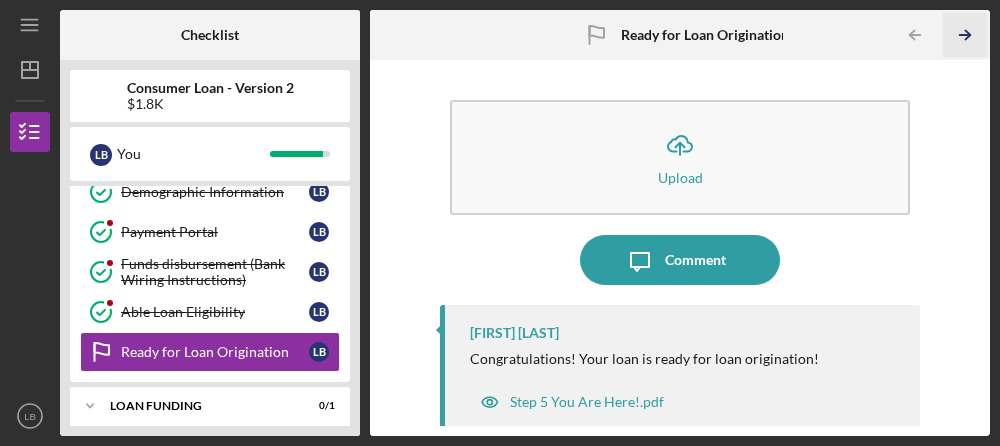 click 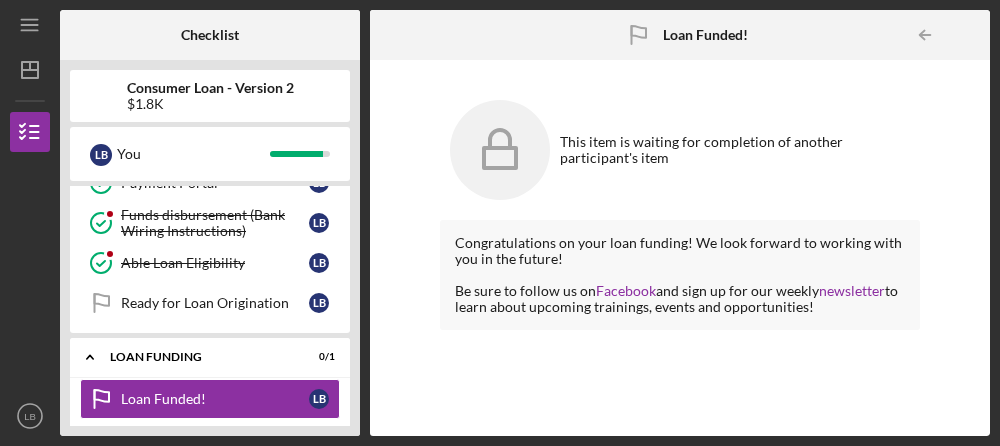scroll, scrollTop: 587, scrollLeft: 0, axis: vertical 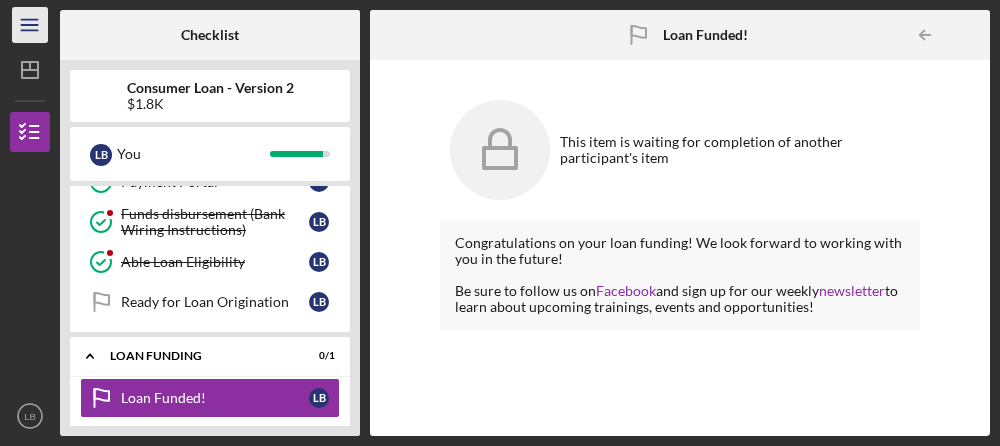 click 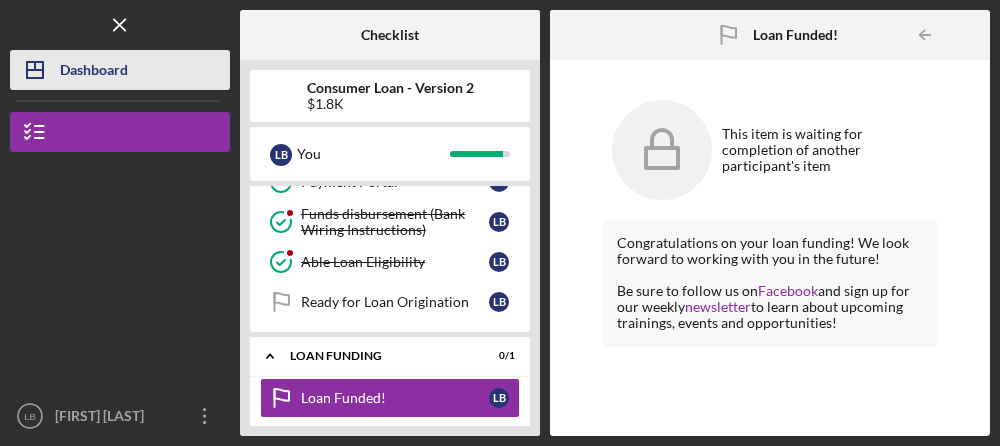 click on "Dashboard" at bounding box center [94, 72] 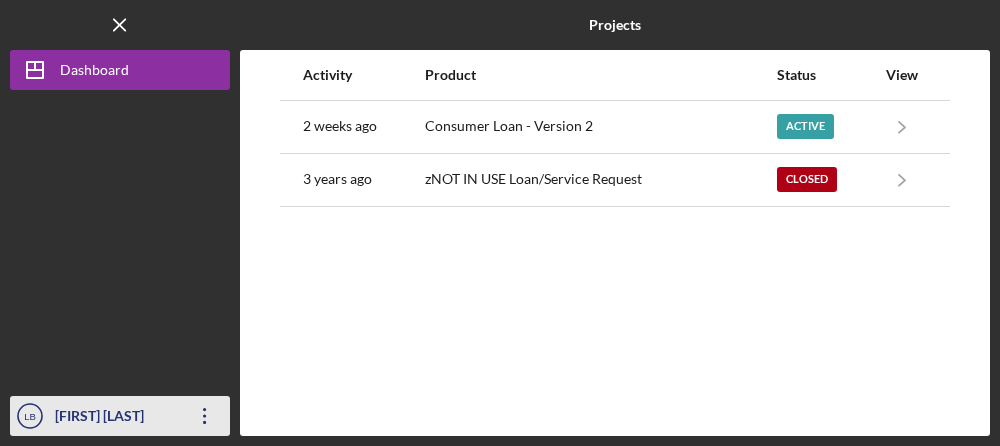 click on "[FIRST] [LAST]" at bounding box center (115, 418) 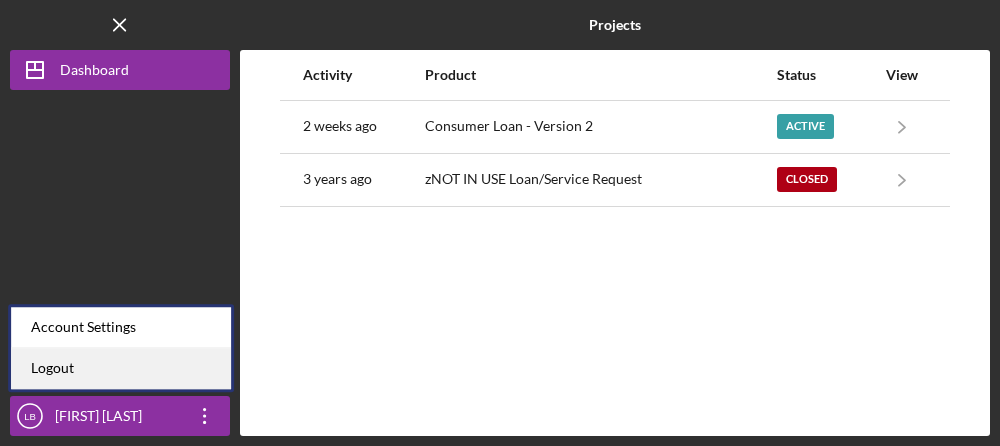 click on "Logout" at bounding box center [121, 368] 